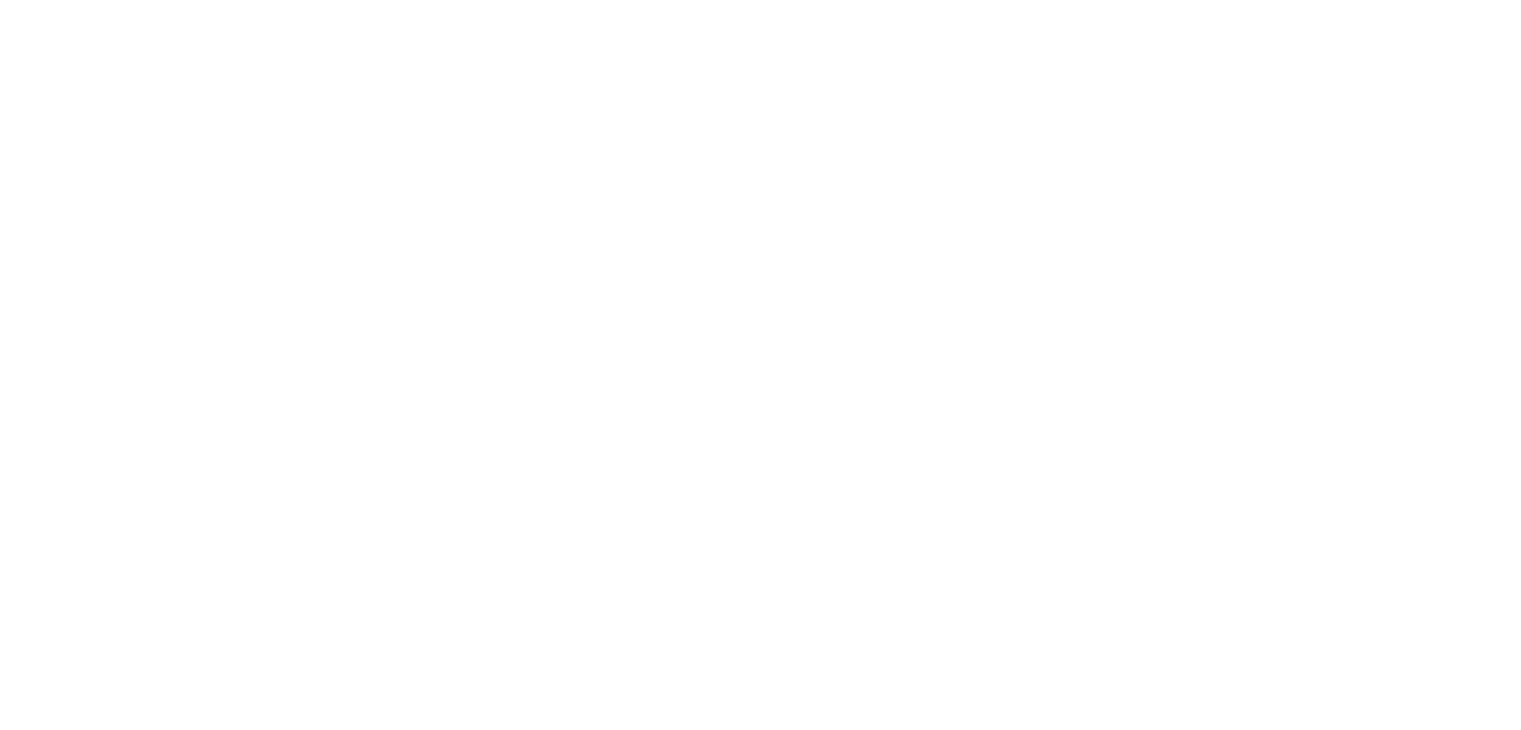 scroll, scrollTop: 0, scrollLeft: 0, axis: both 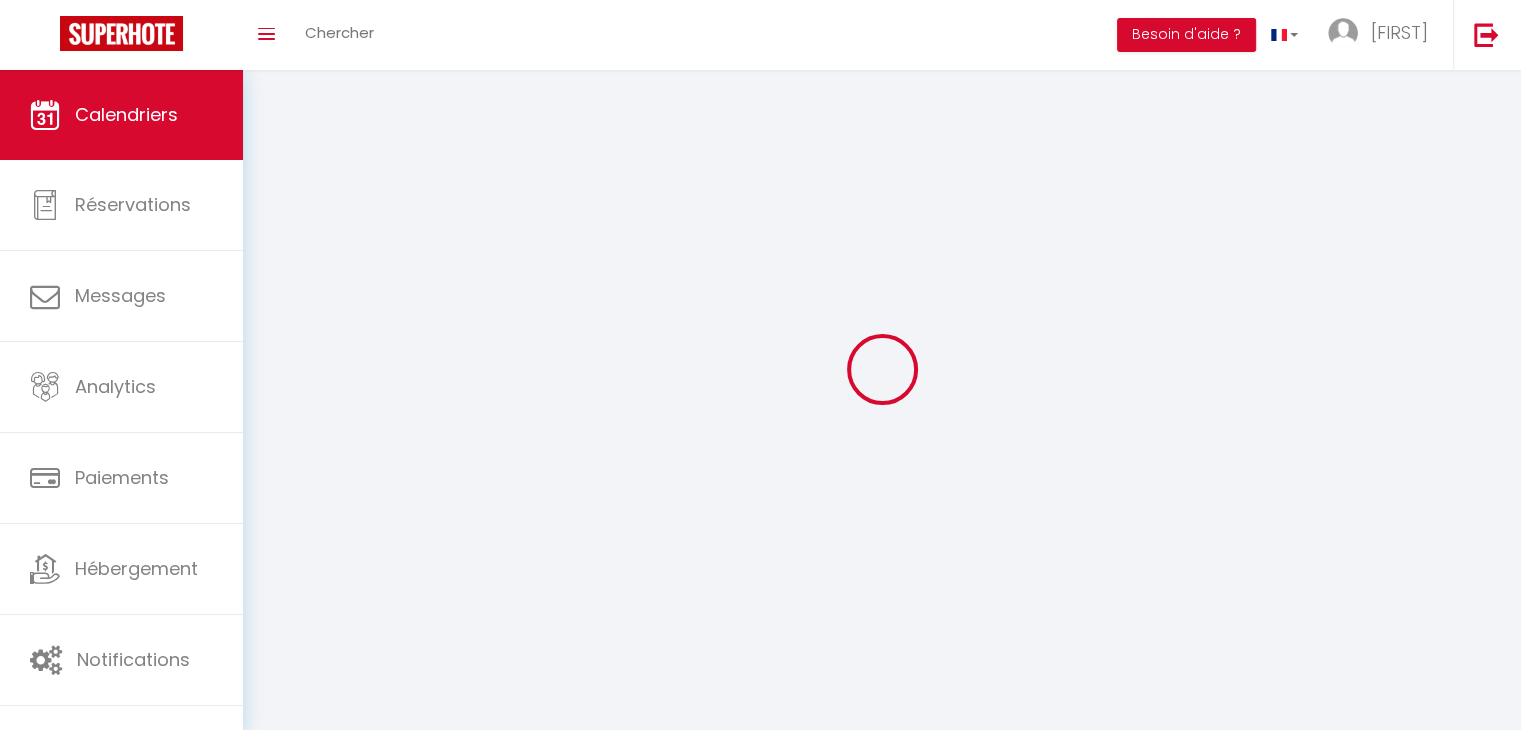 select 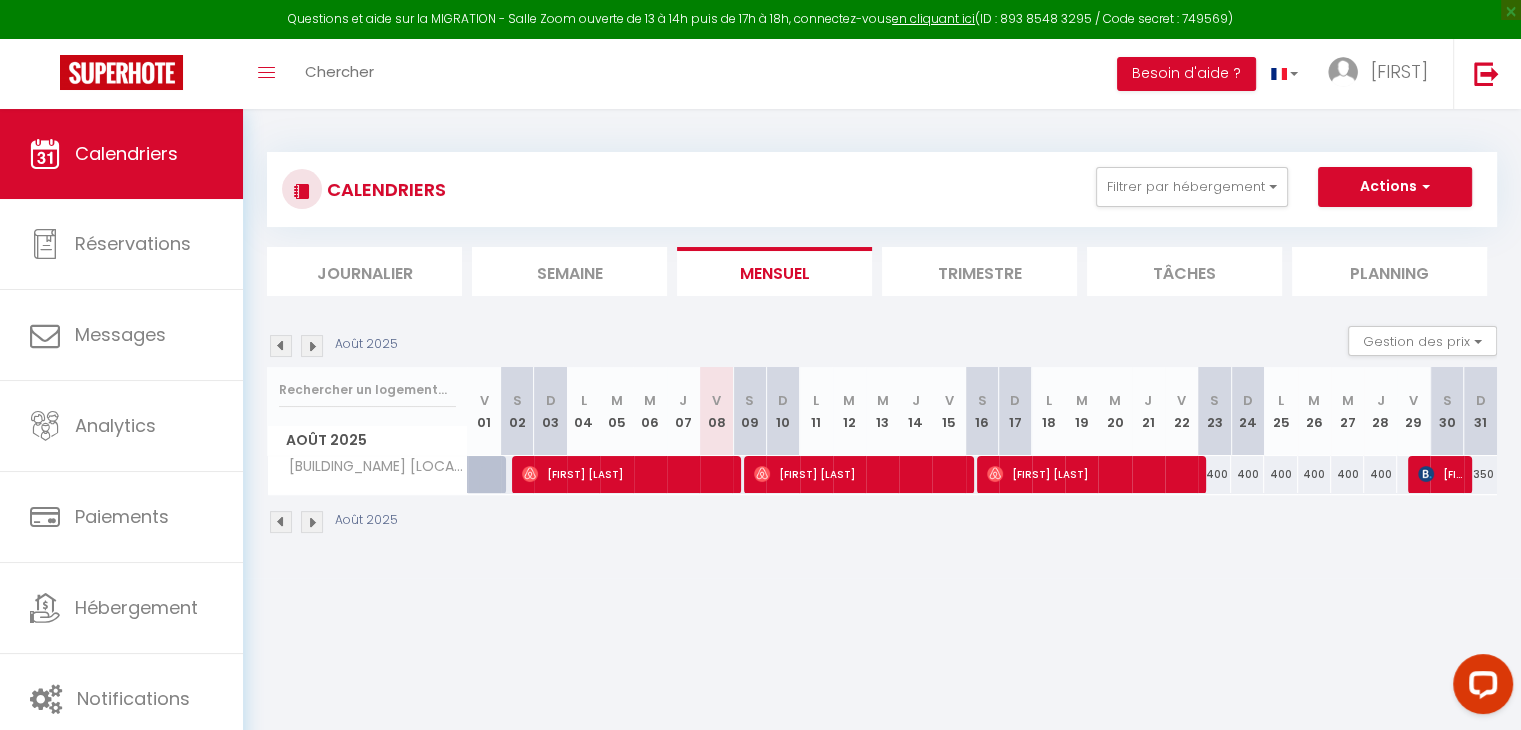 scroll, scrollTop: 0, scrollLeft: 0, axis: both 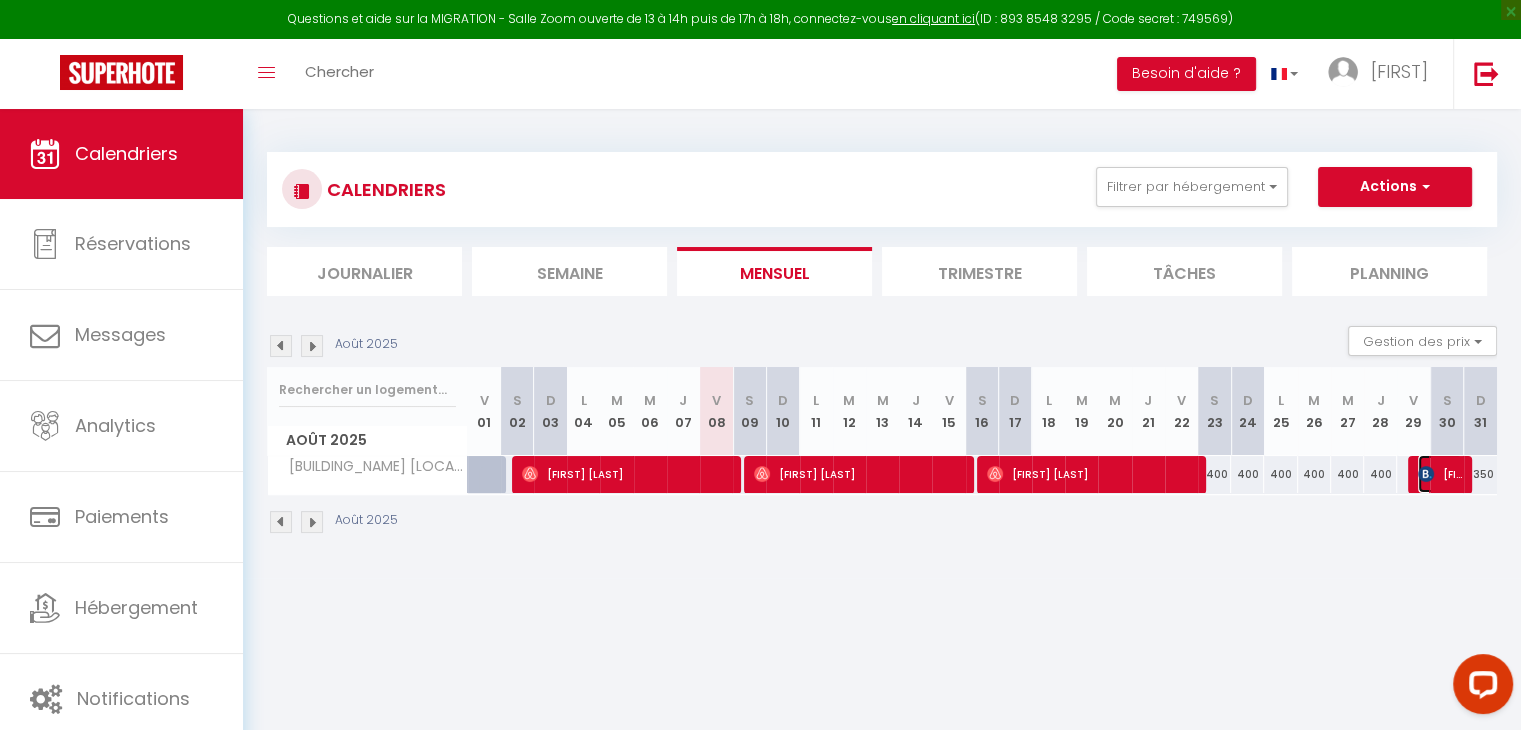 click on "[FIRST] [LAST]" at bounding box center [1440, 474] 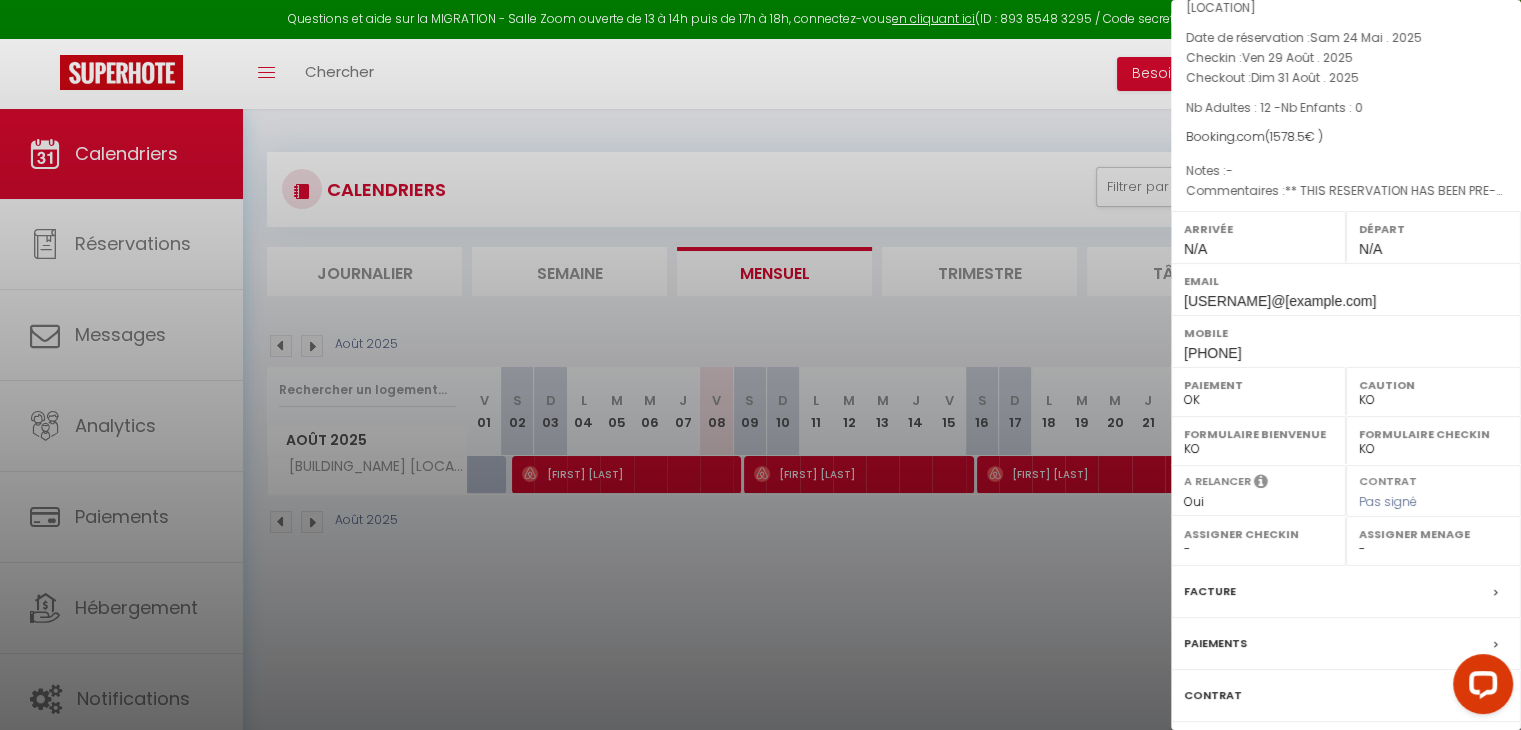 scroll, scrollTop: 199, scrollLeft: 0, axis: vertical 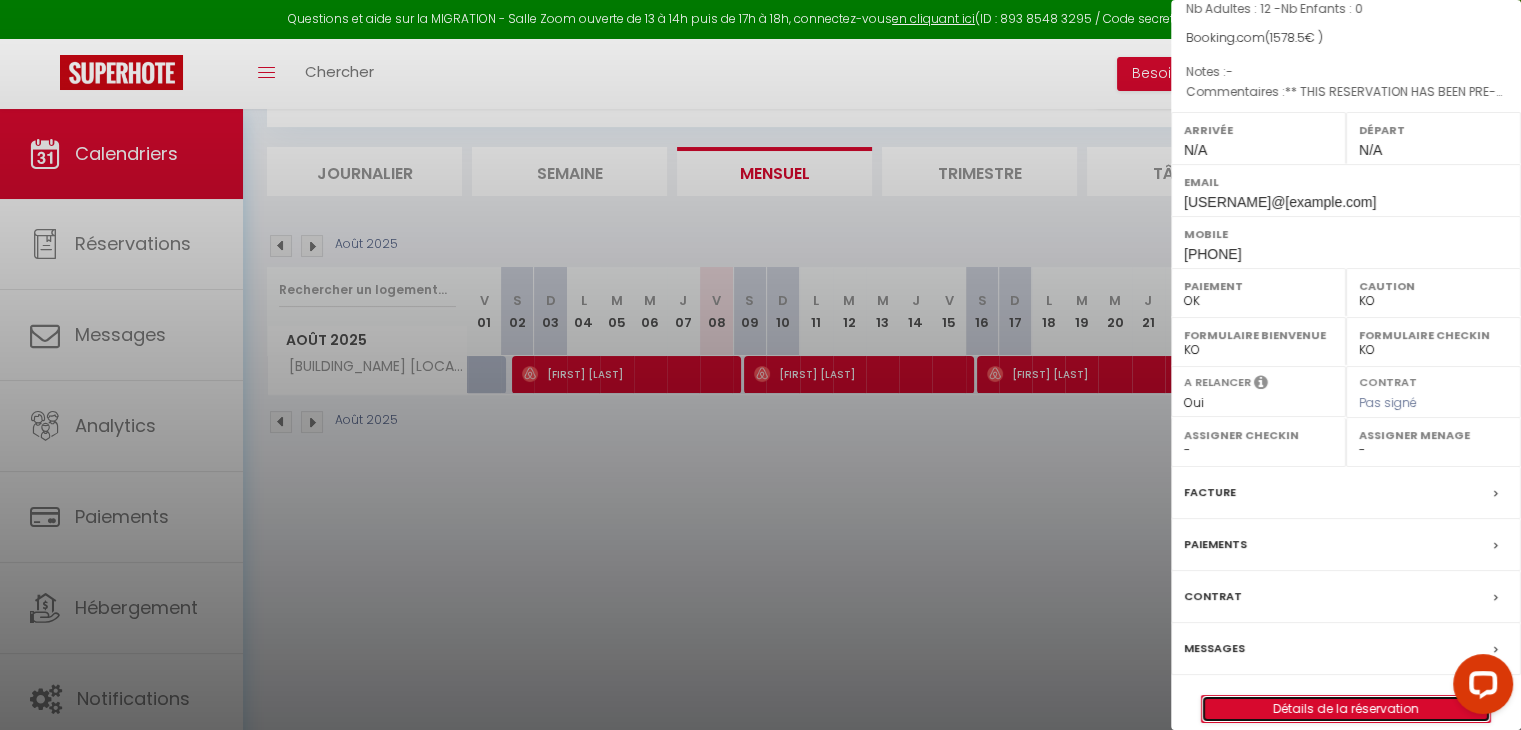 click on "Détails de la réservation" at bounding box center (1346, 709) 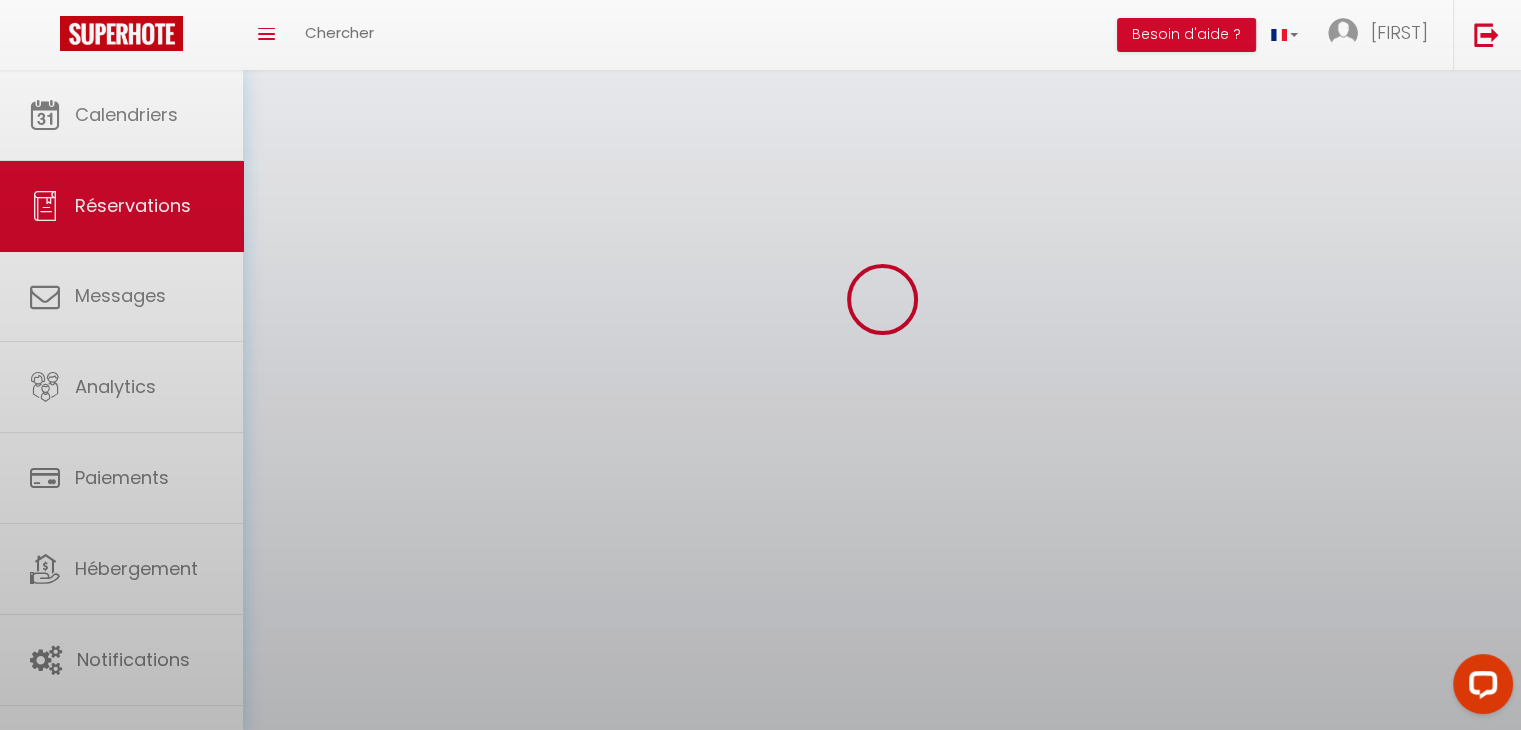 scroll, scrollTop: 0, scrollLeft: 0, axis: both 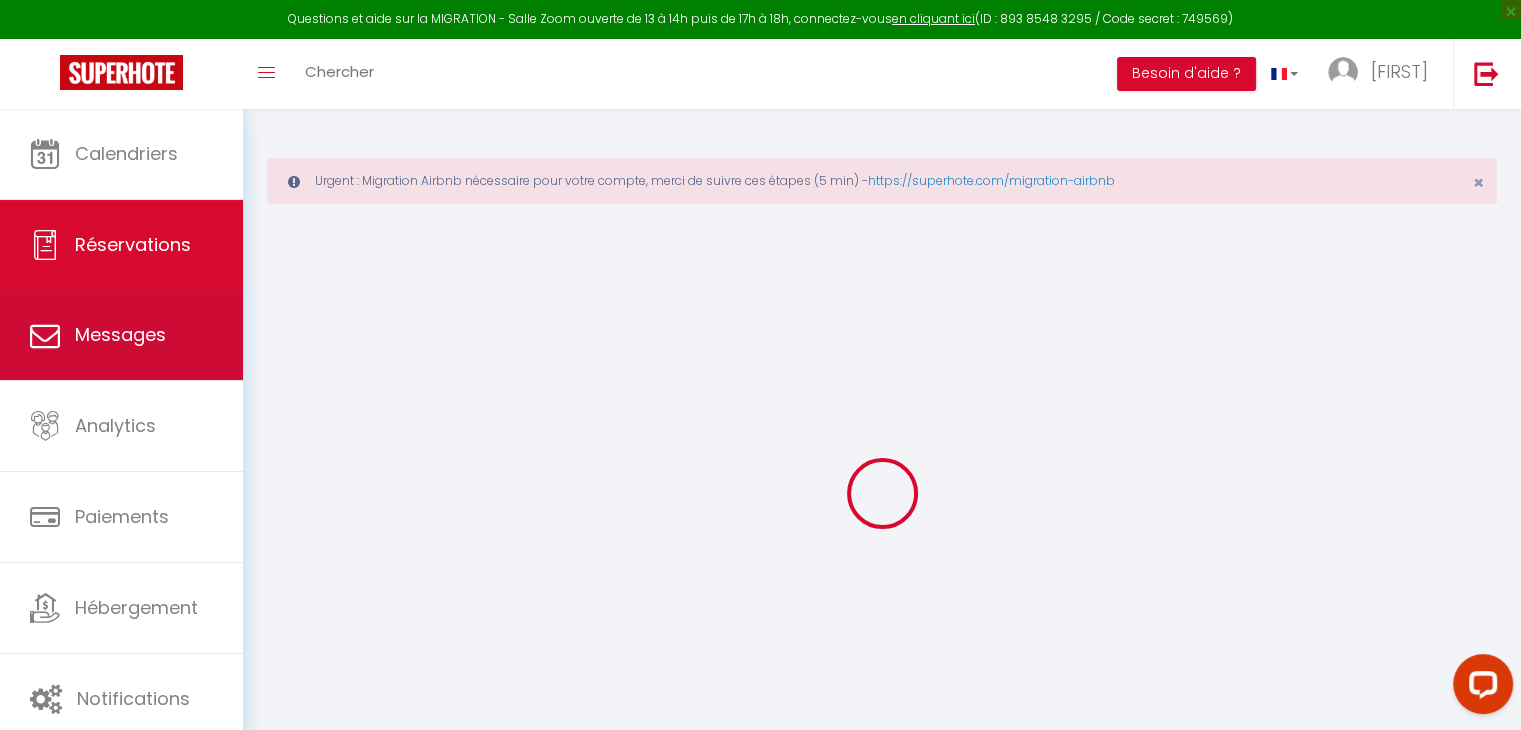 type on "Alexandre" 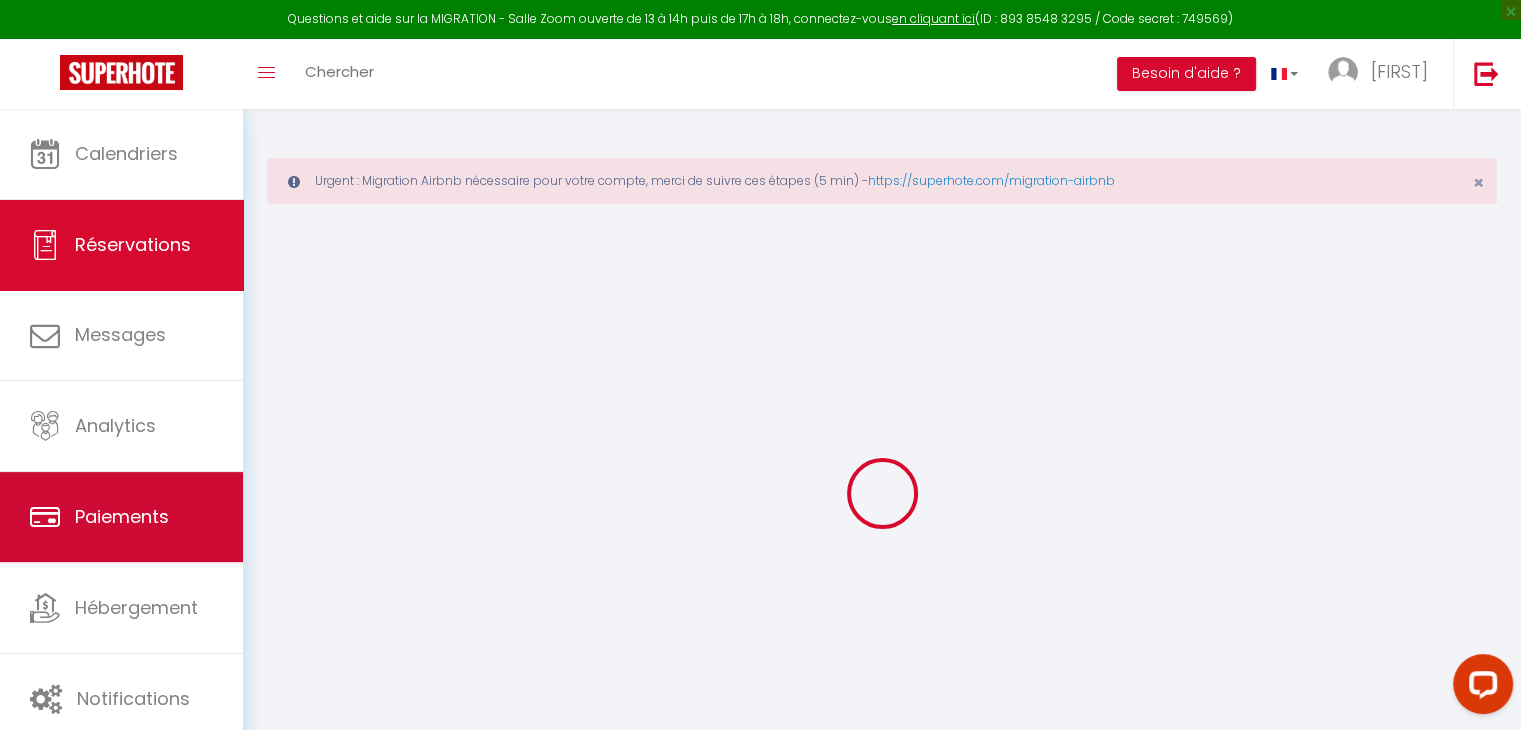 select 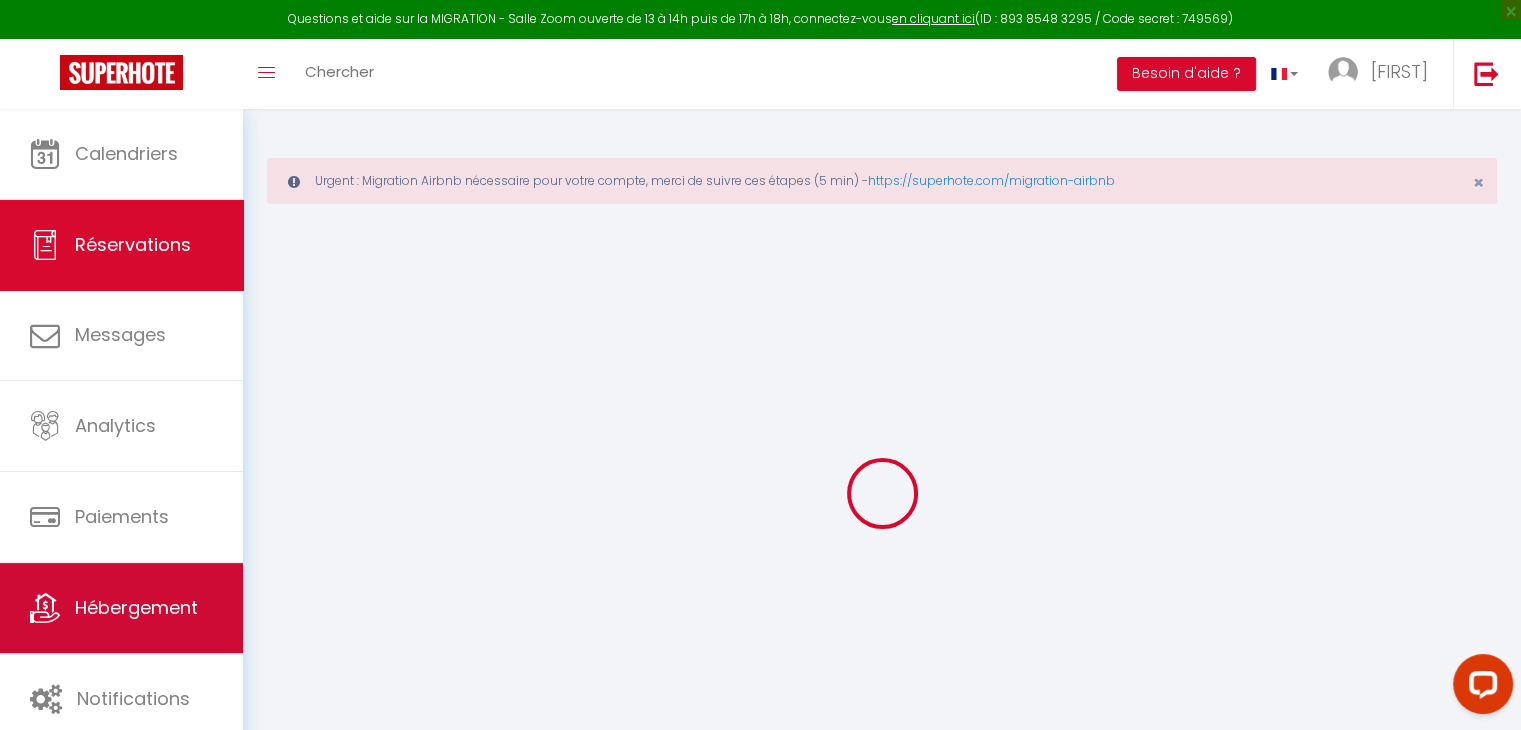 select 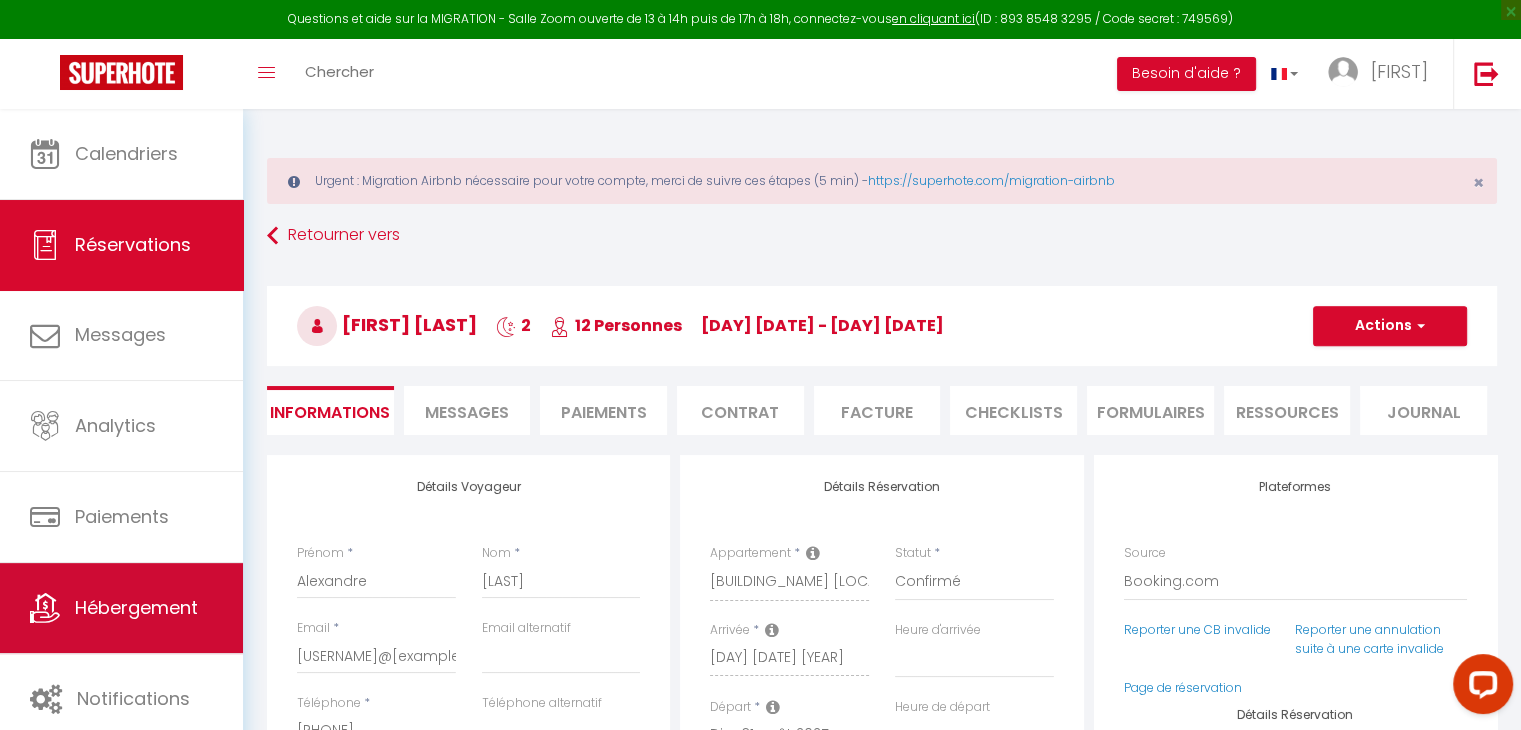 type on "350" 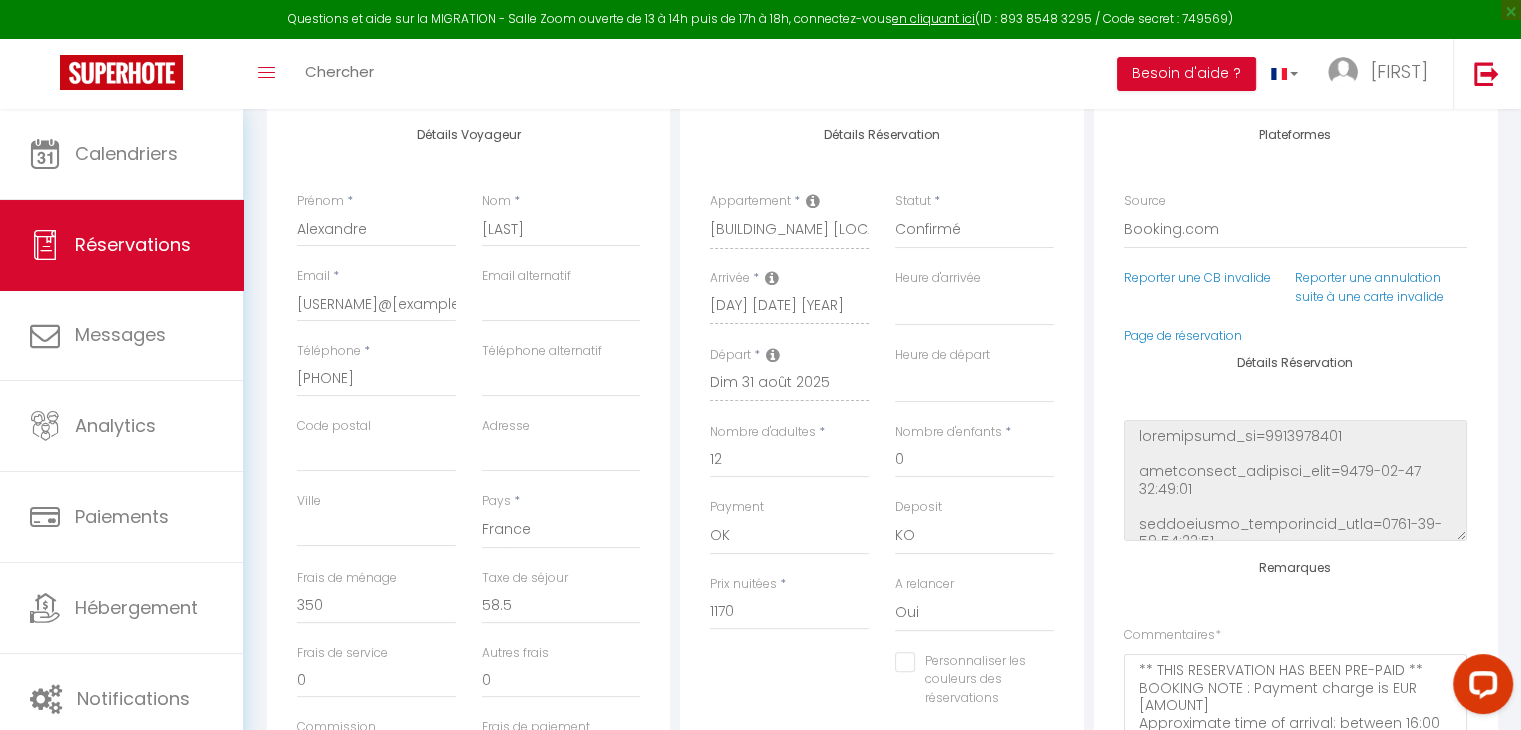 scroll, scrollTop: 400, scrollLeft: 0, axis: vertical 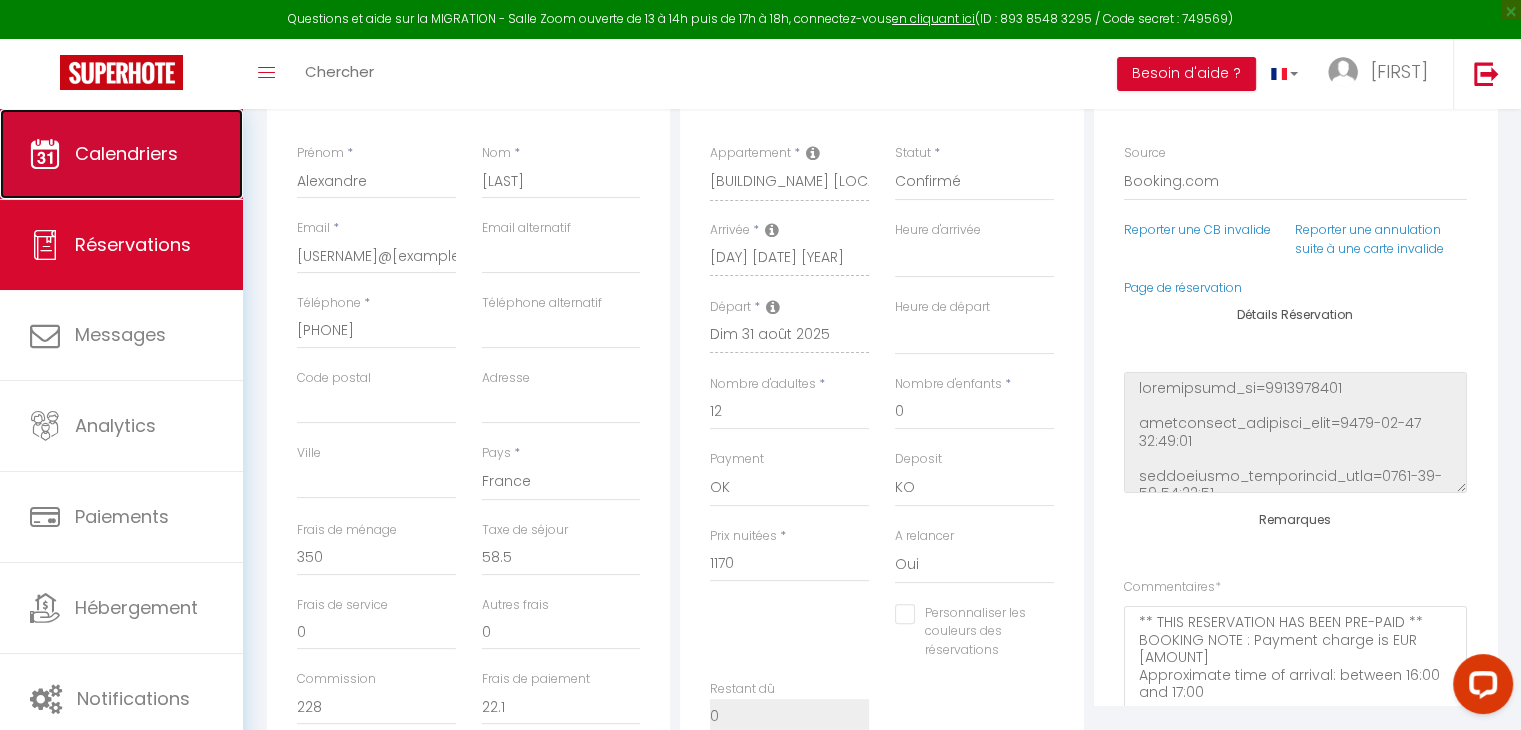 click on "Calendriers" at bounding box center (121, 154) 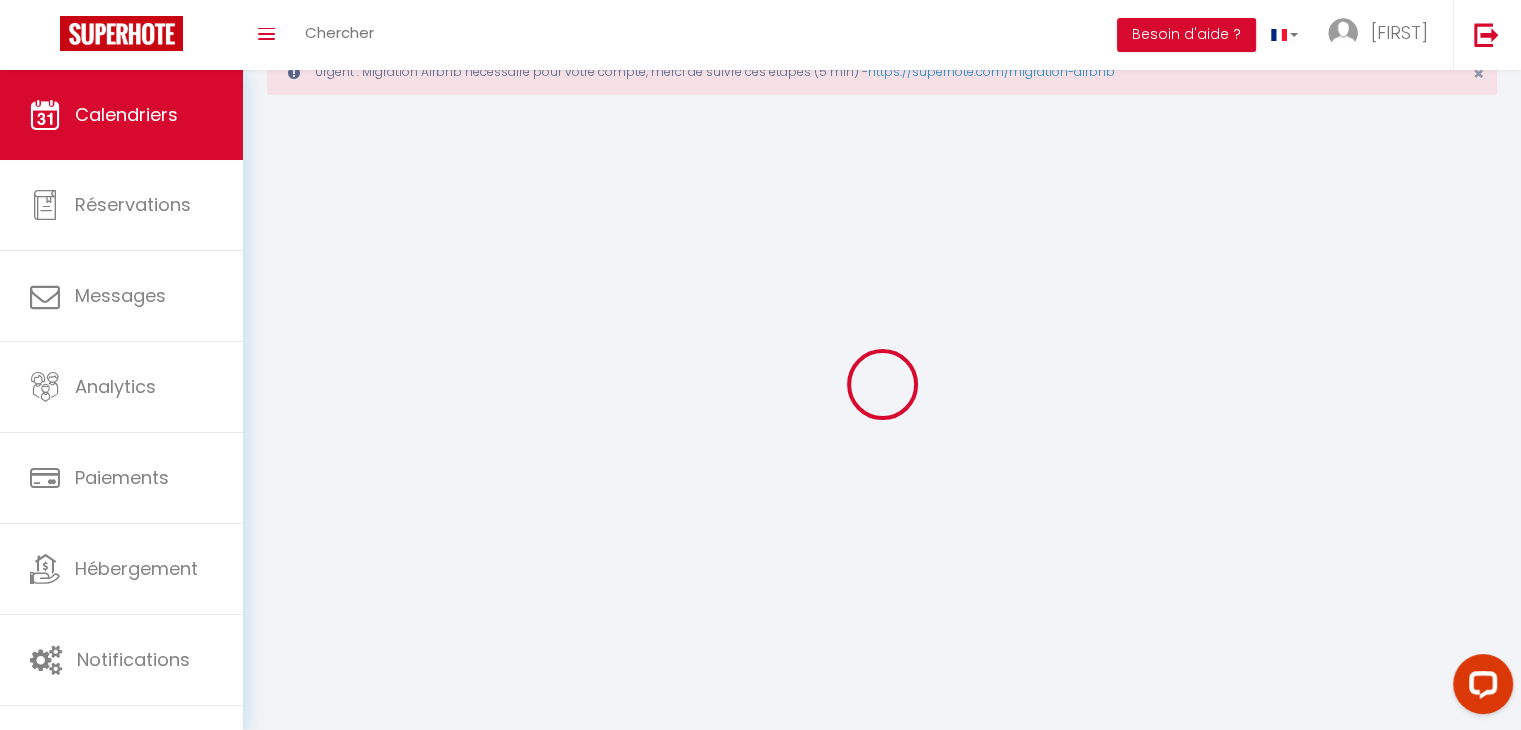scroll, scrollTop: 0, scrollLeft: 0, axis: both 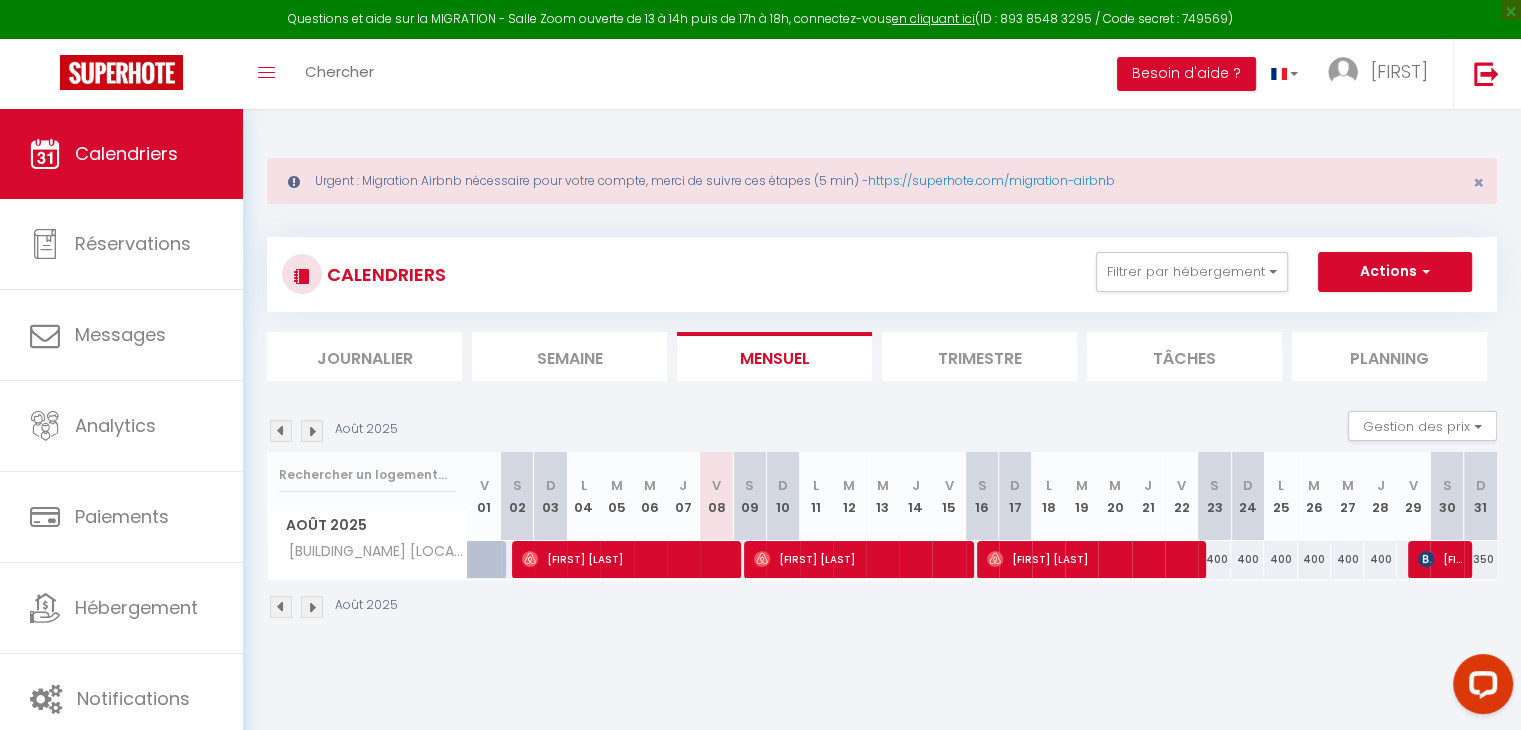 click at bounding box center [312, 607] 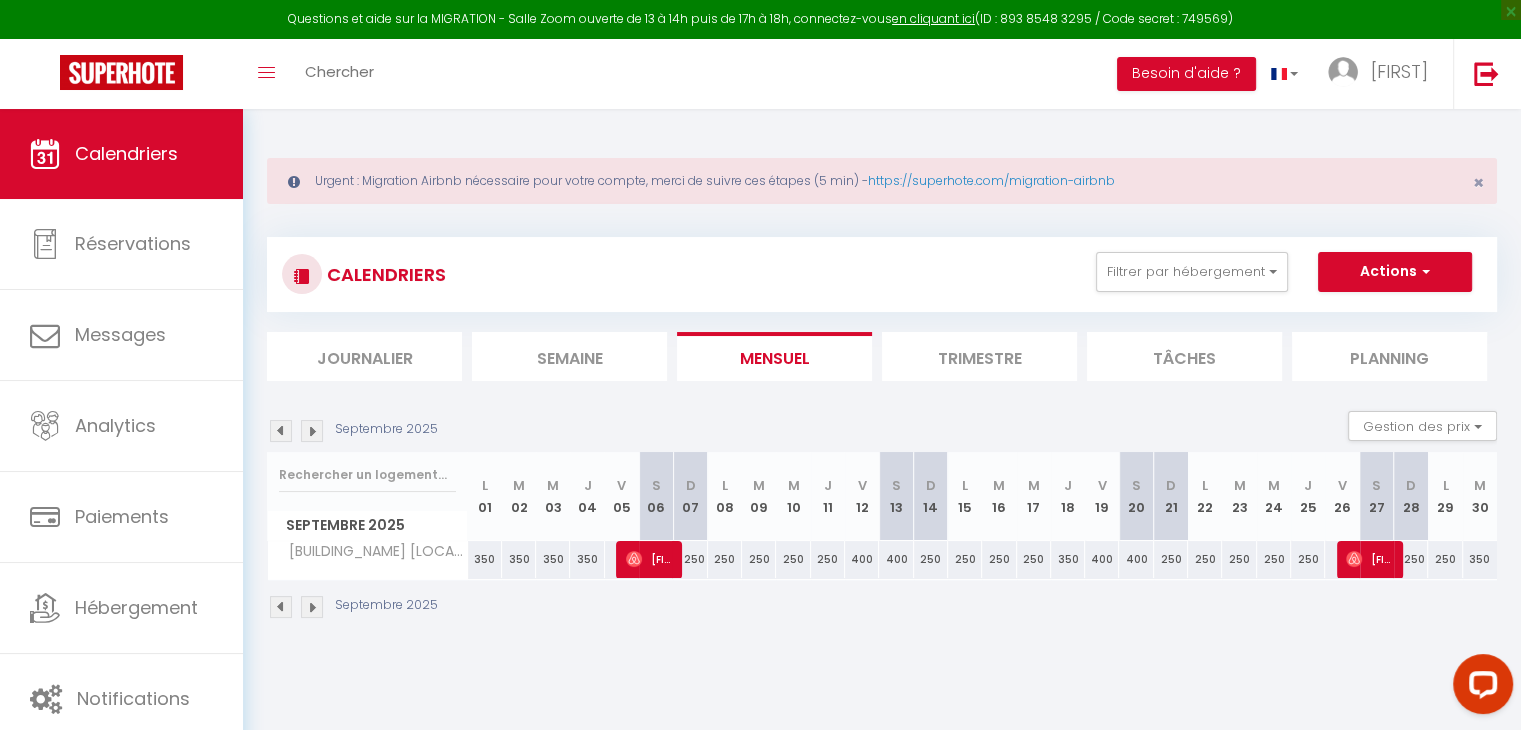 click at bounding box center [281, 607] 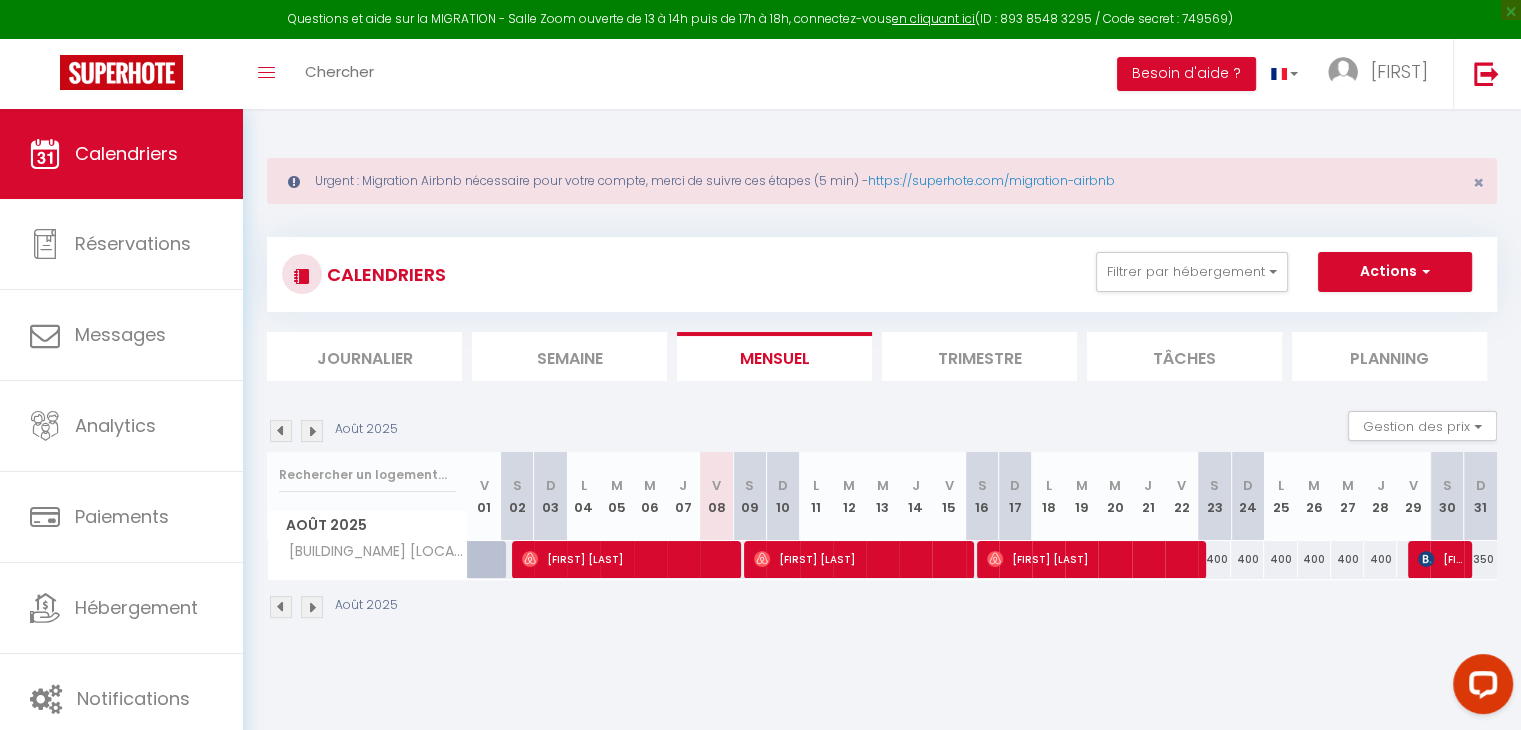 click at bounding box center [312, 607] 